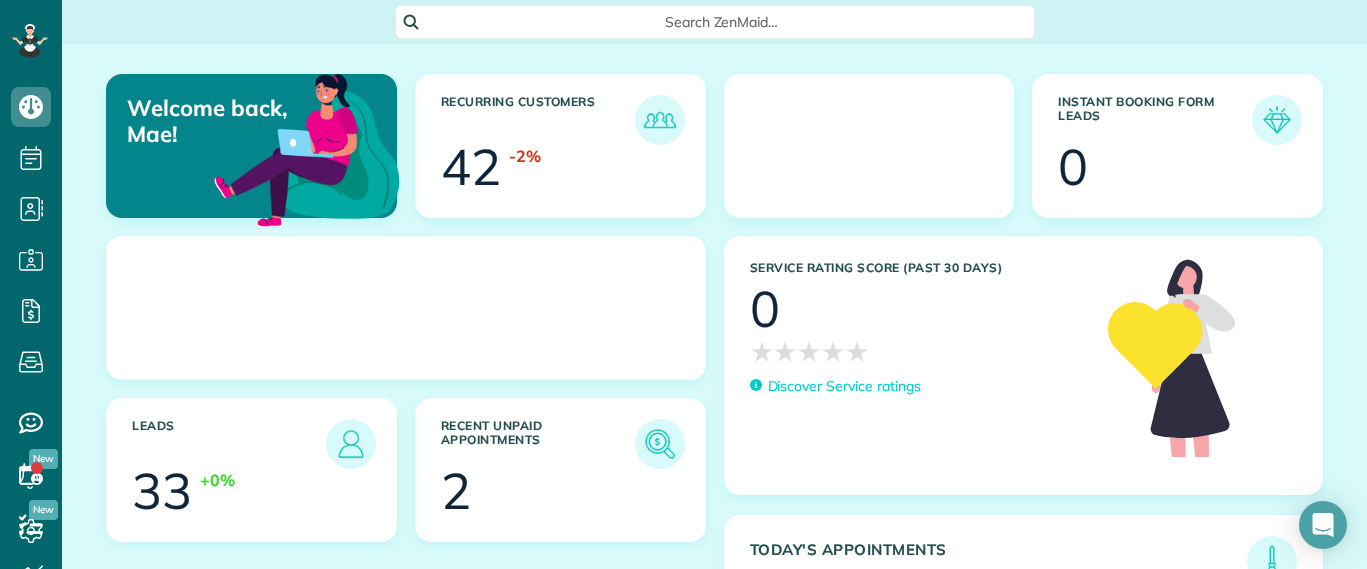 scroll, scrollTop: 0, scrollLeft: 0, axis: both 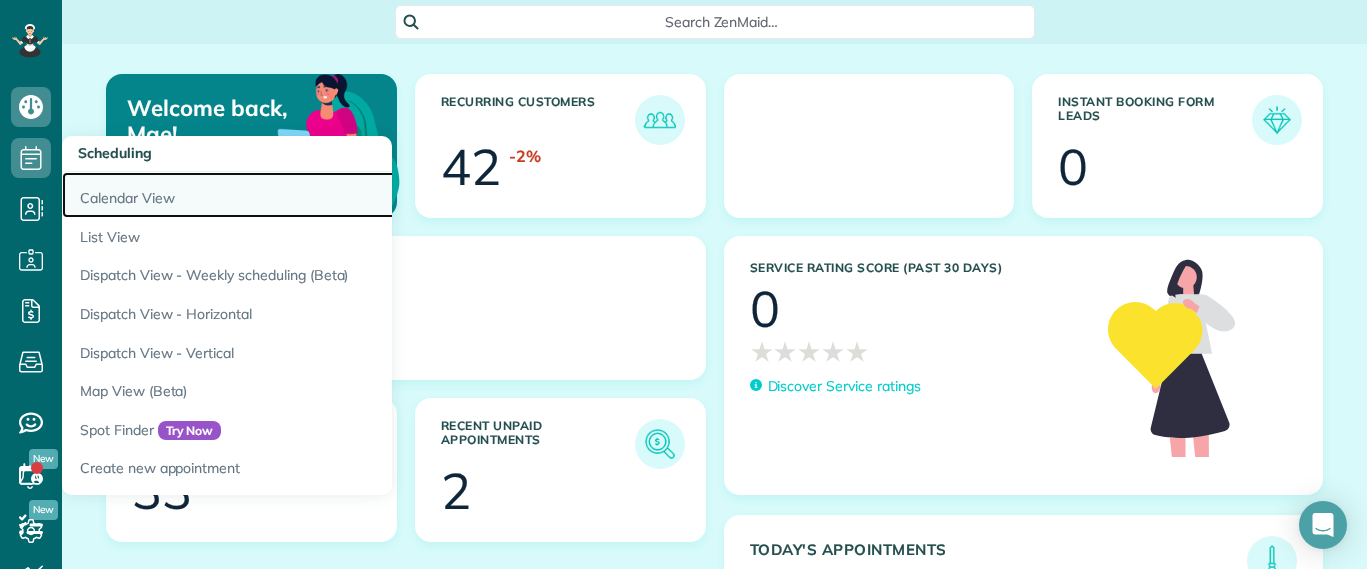 click on "Calendar View" at bounding box center [312, 195] 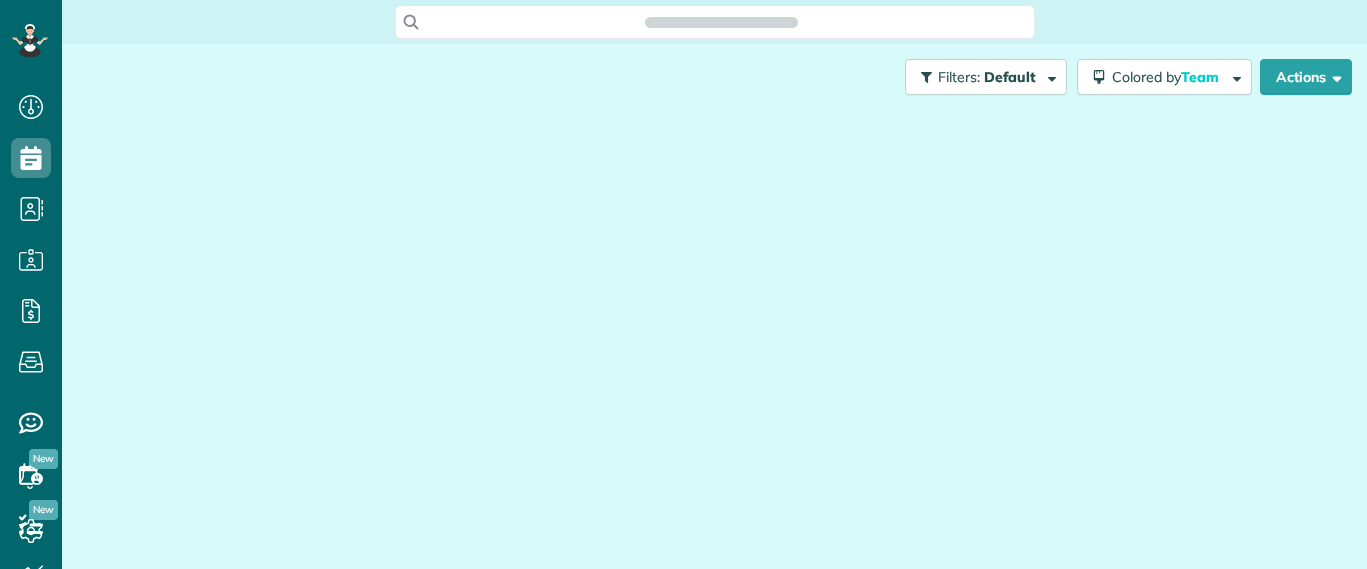 scroll, scrollTop: 0, scrollLeft: 0, axis: both 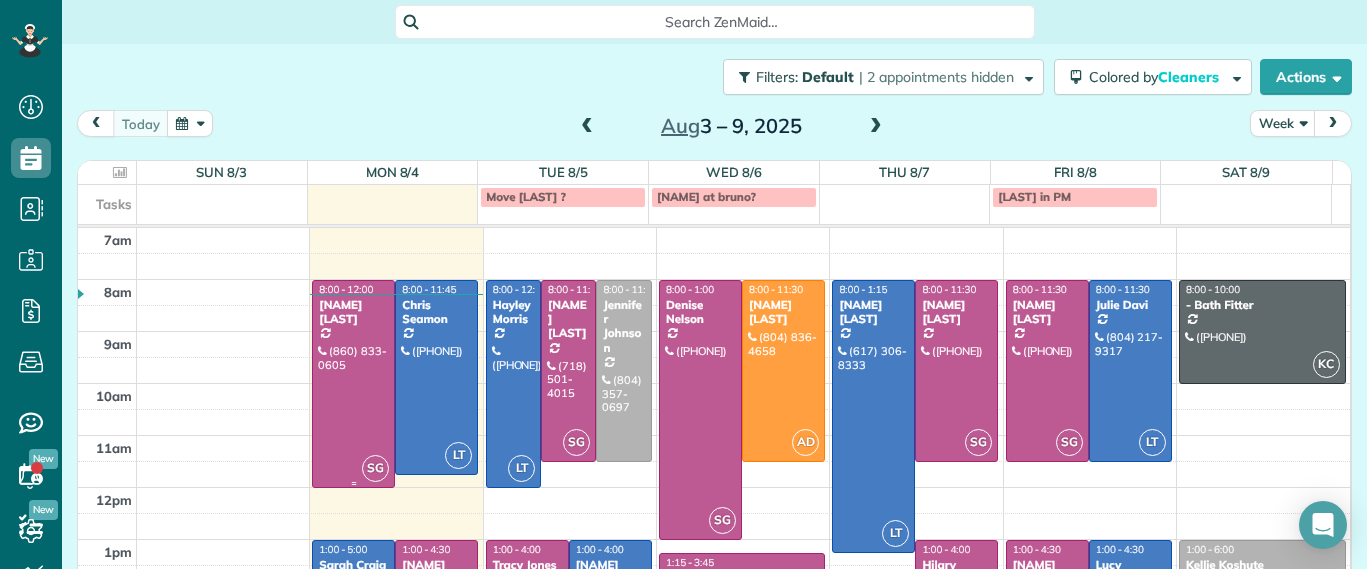 click at bounding box center (353, 384) 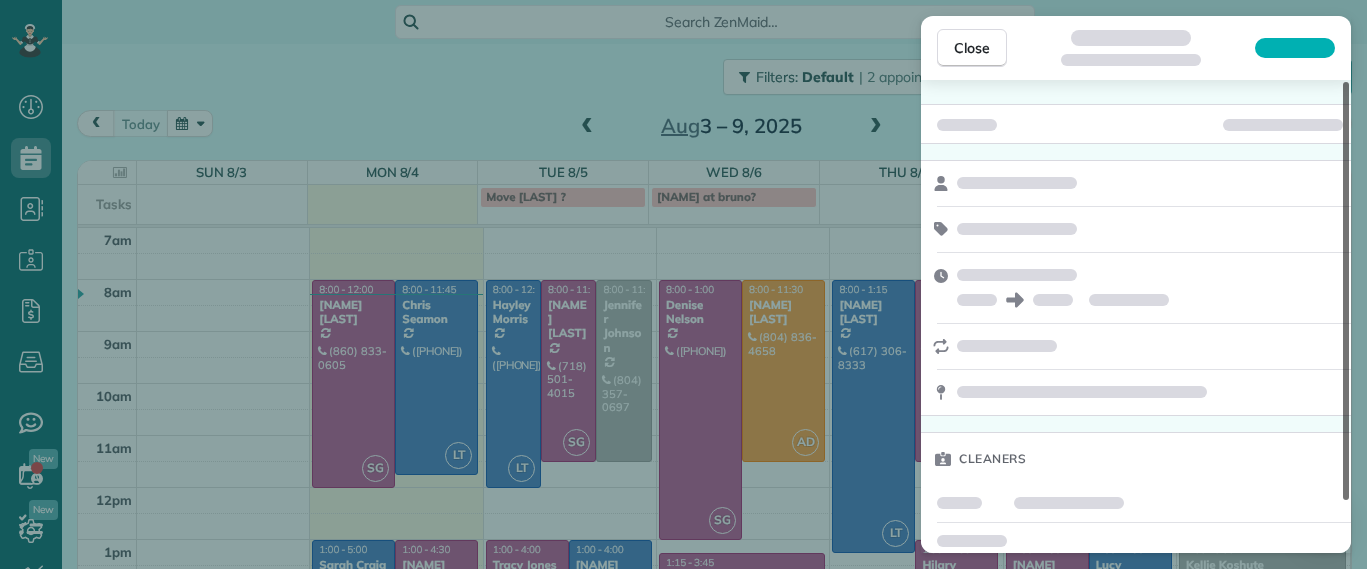 scroll, scrollTop: 58, scrollLeft: 0, axis: vertical 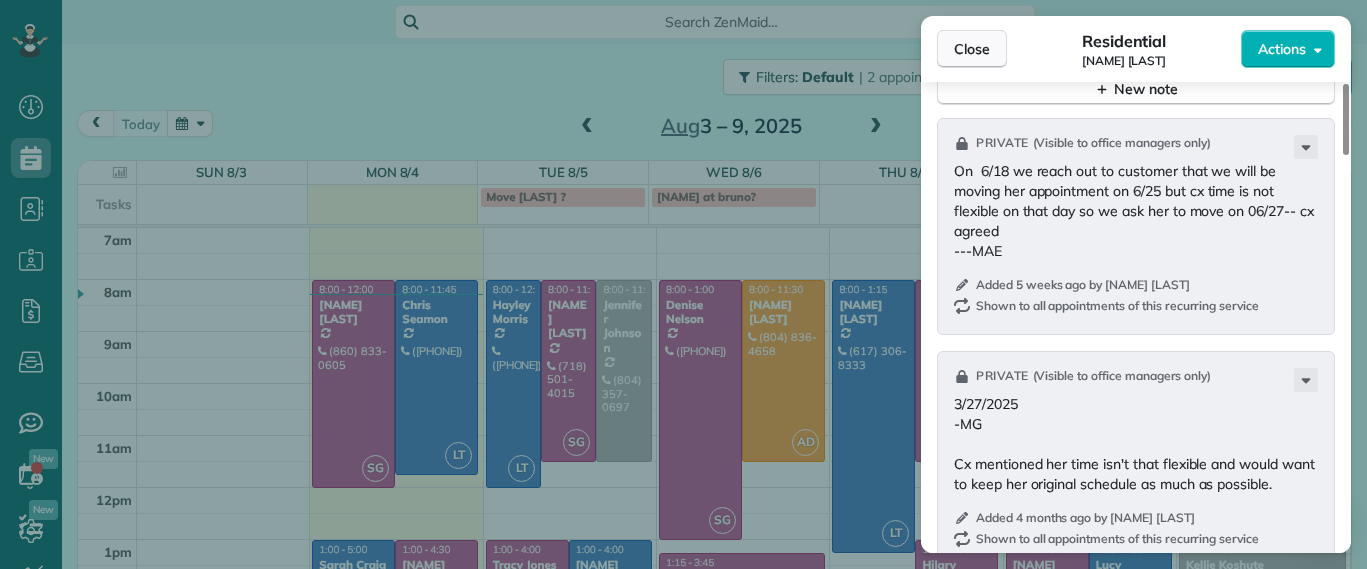 click on "Close" at bounding box center (972, 49) 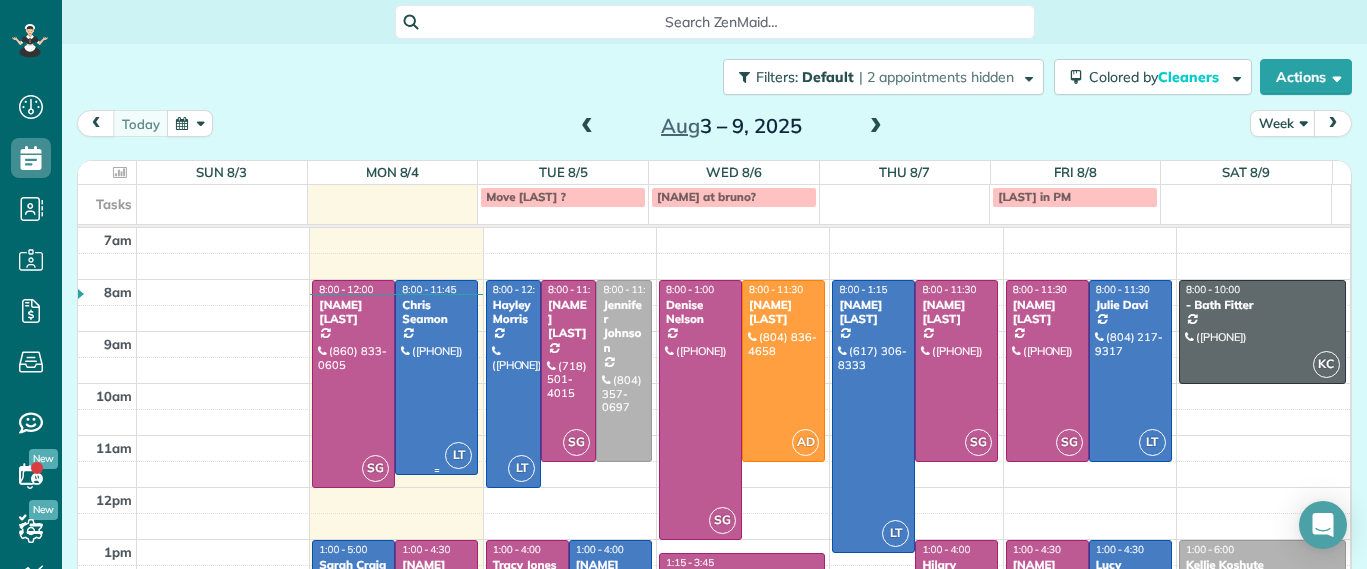 click at bounding box center (353, 384) 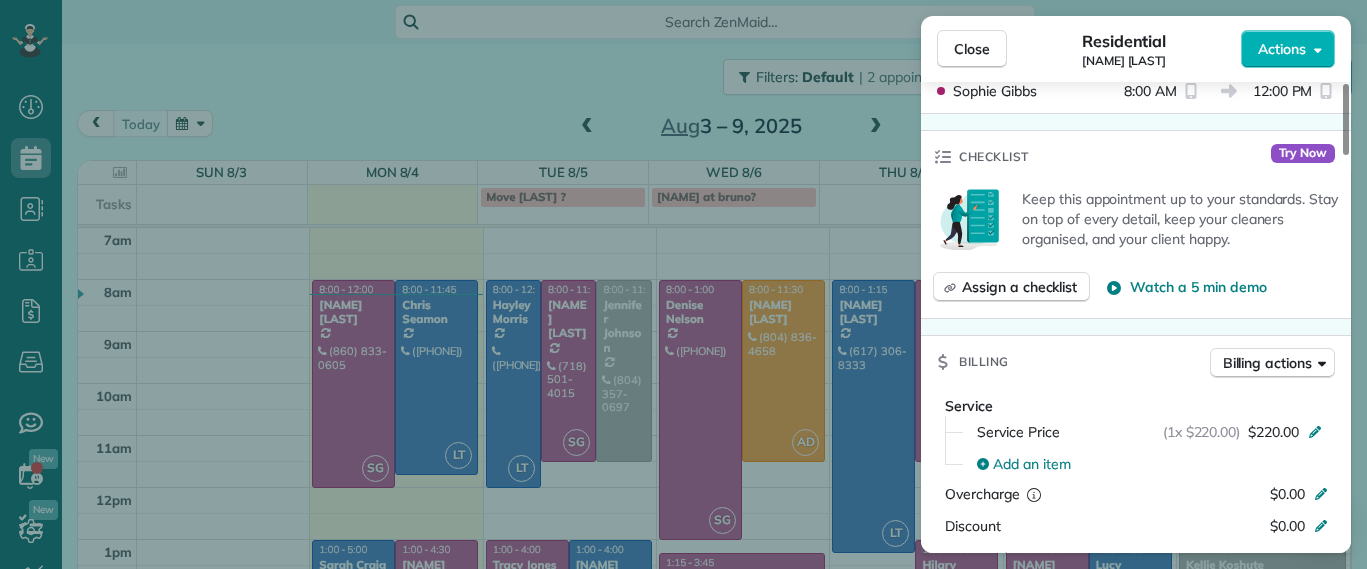 scroll, scrollTop: 1875, scrollLeft: 0, axis: vertical 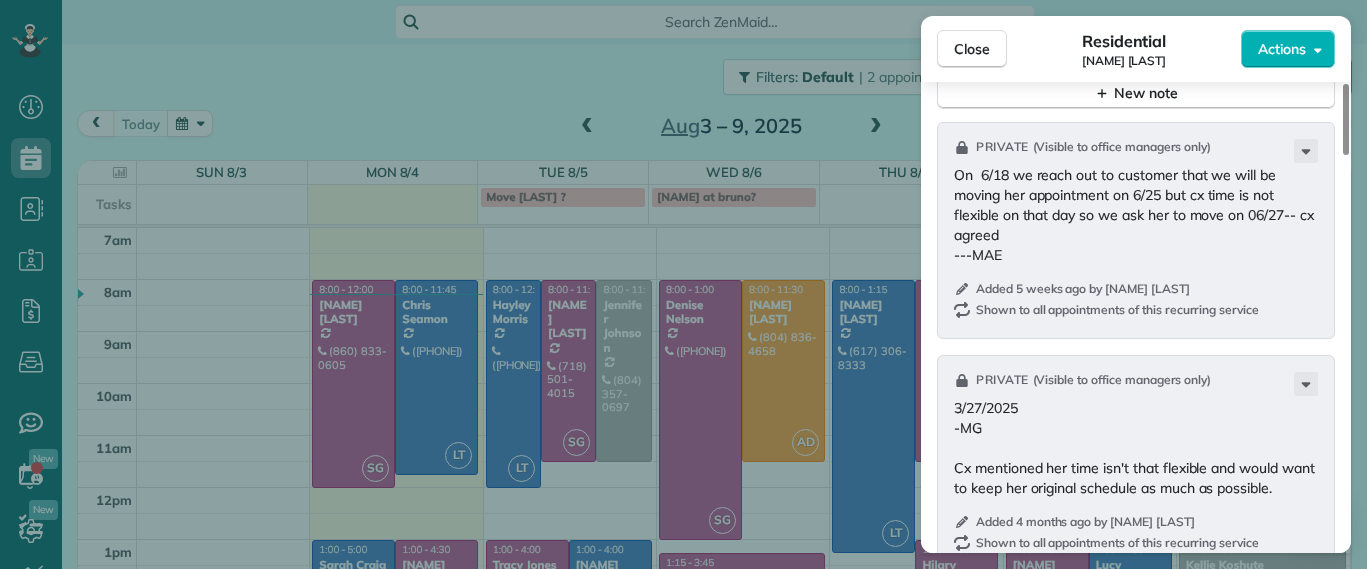 click on "Close Residential Jessica Pizano Actions" at bounding box center (1136, 49) 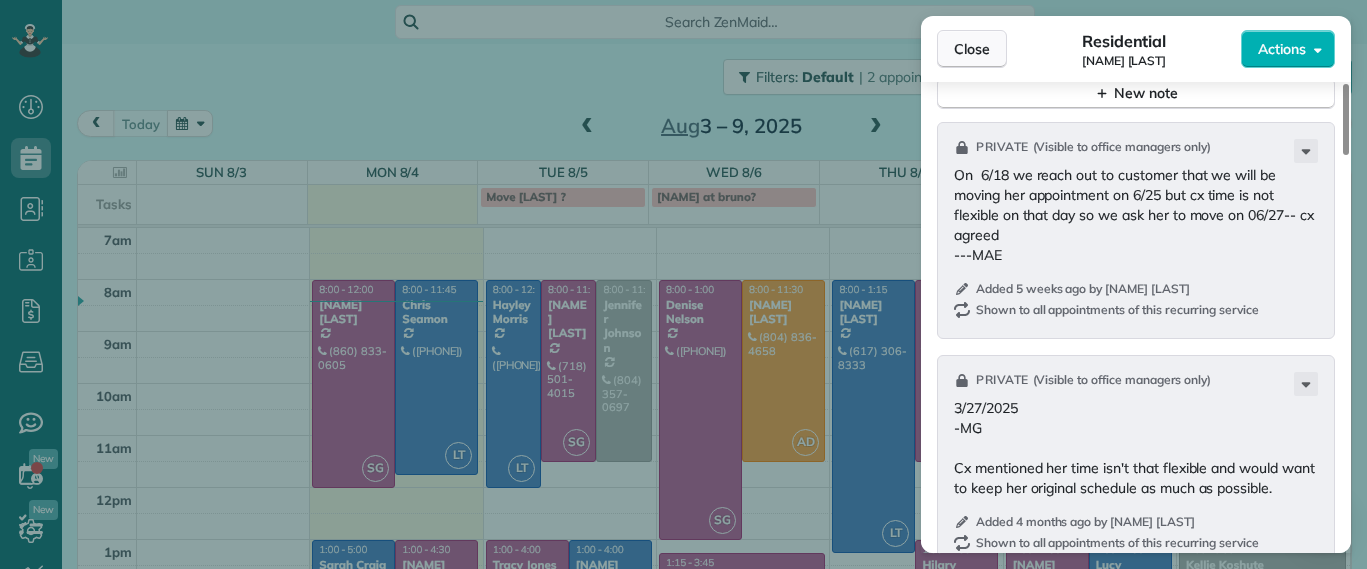 click on "Close" at bounding box center [972, 49] 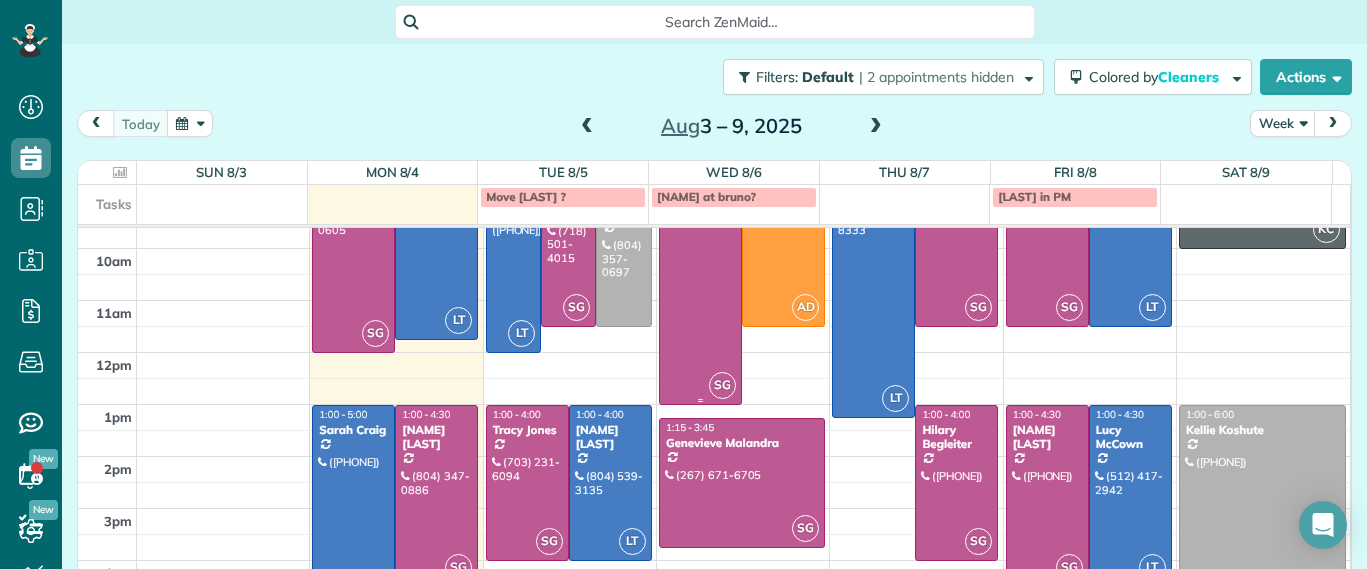 scroll, scrollTop: 0, scrollLeft: 0, axis: both 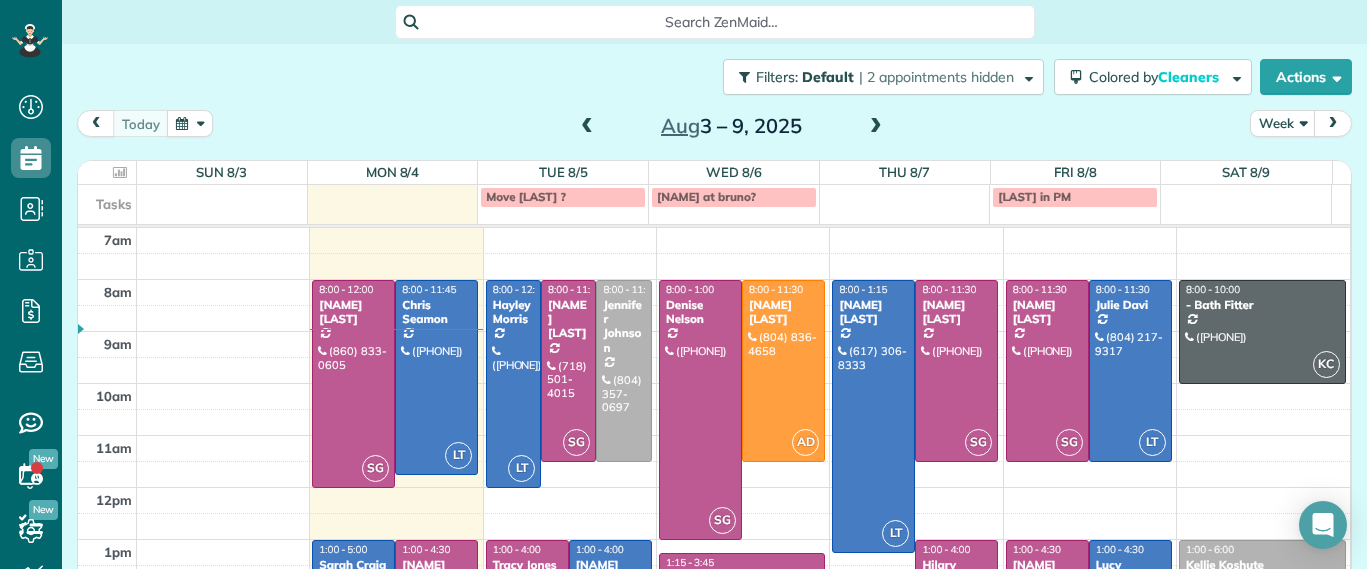 click on "Jessica Pizano" at bounding box center (353, 312) 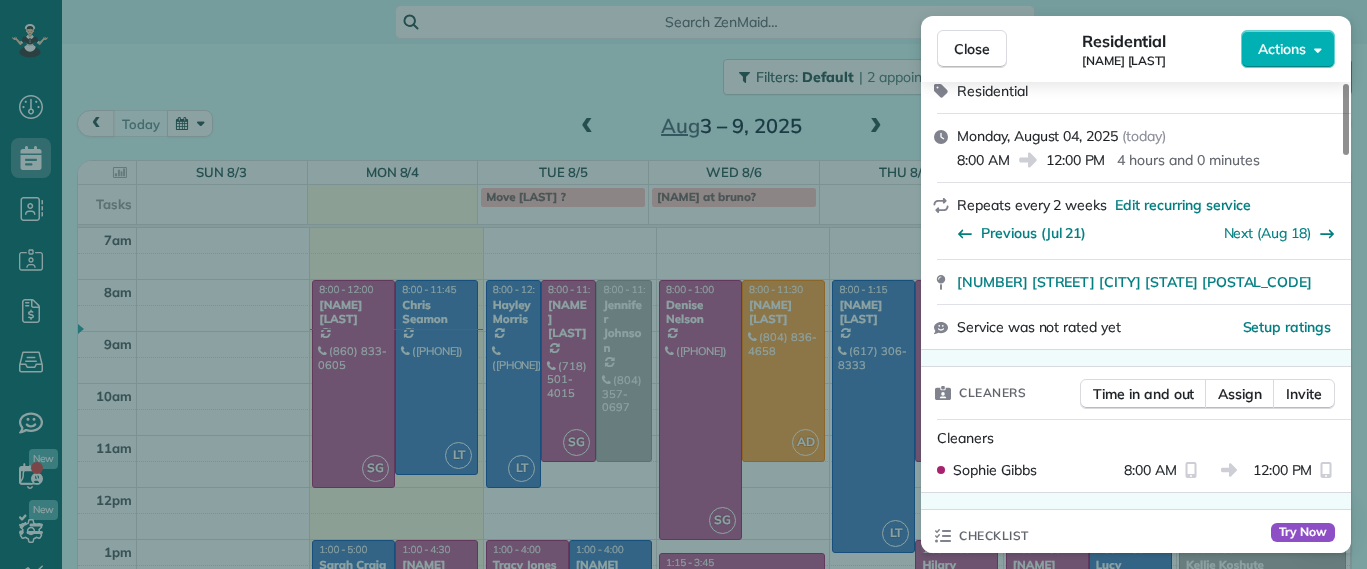 scroll, scrollTop: 119, scrollLeft: 0, axis: vertical 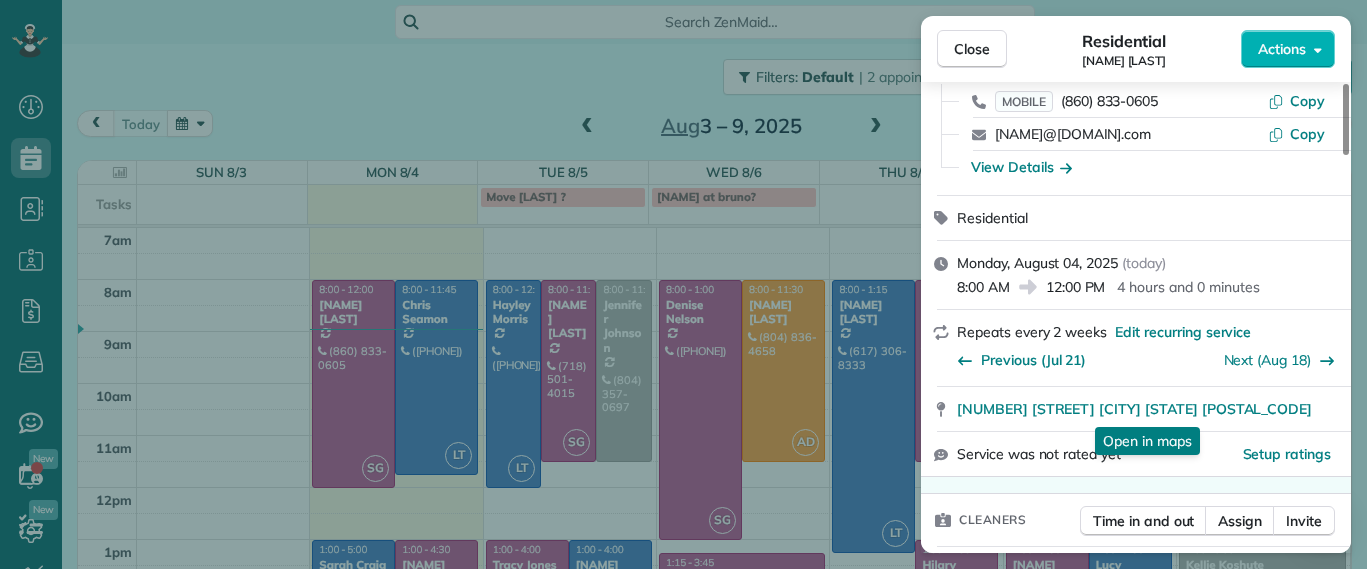 drag, startPoint x: 953, startPoint y: 412, endPoint x: 1307, endPoint y: 421, distance: 354.11438 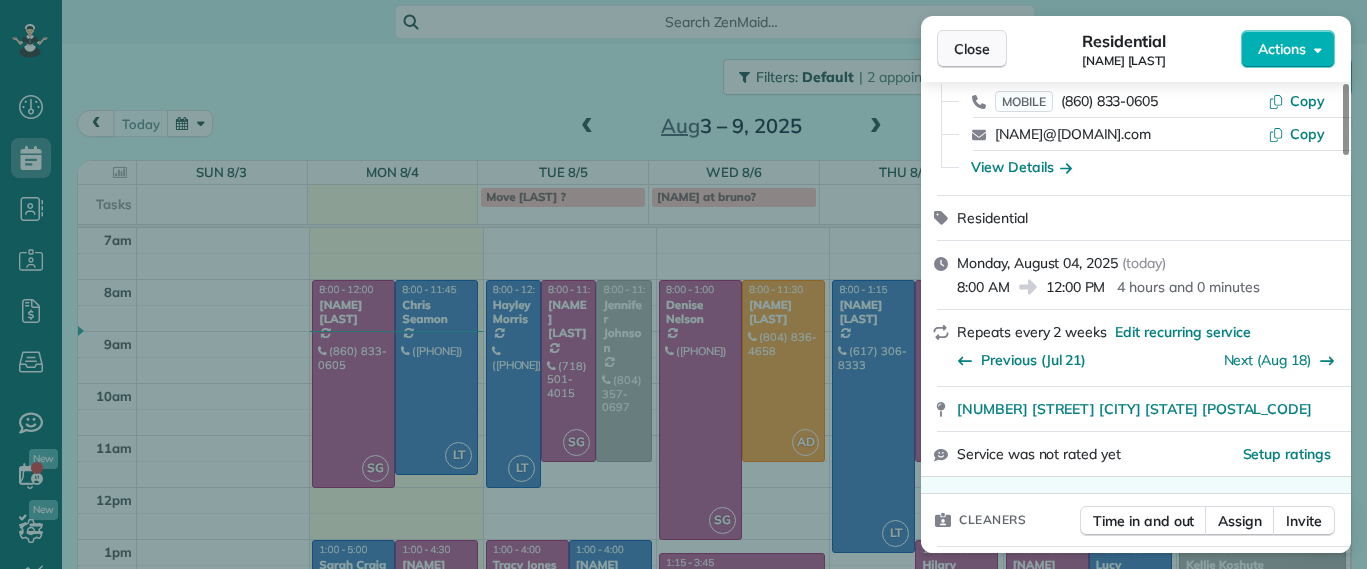 click on "Close" at bounding box center (972, 49) 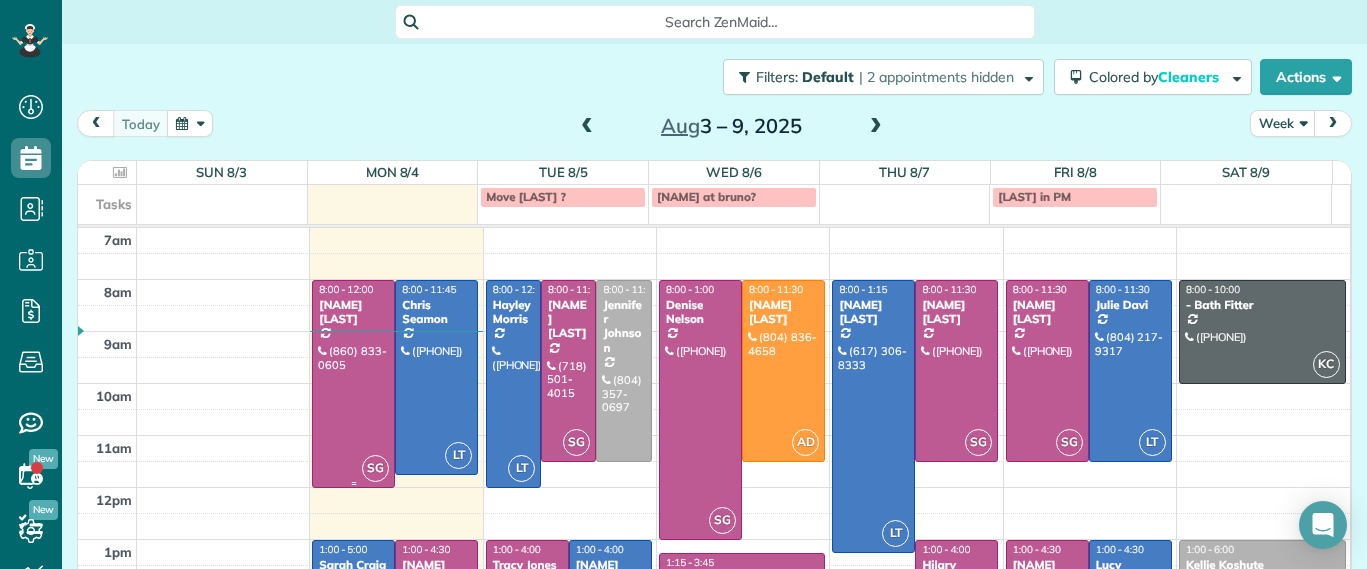 click at bounding box center (353, 384) 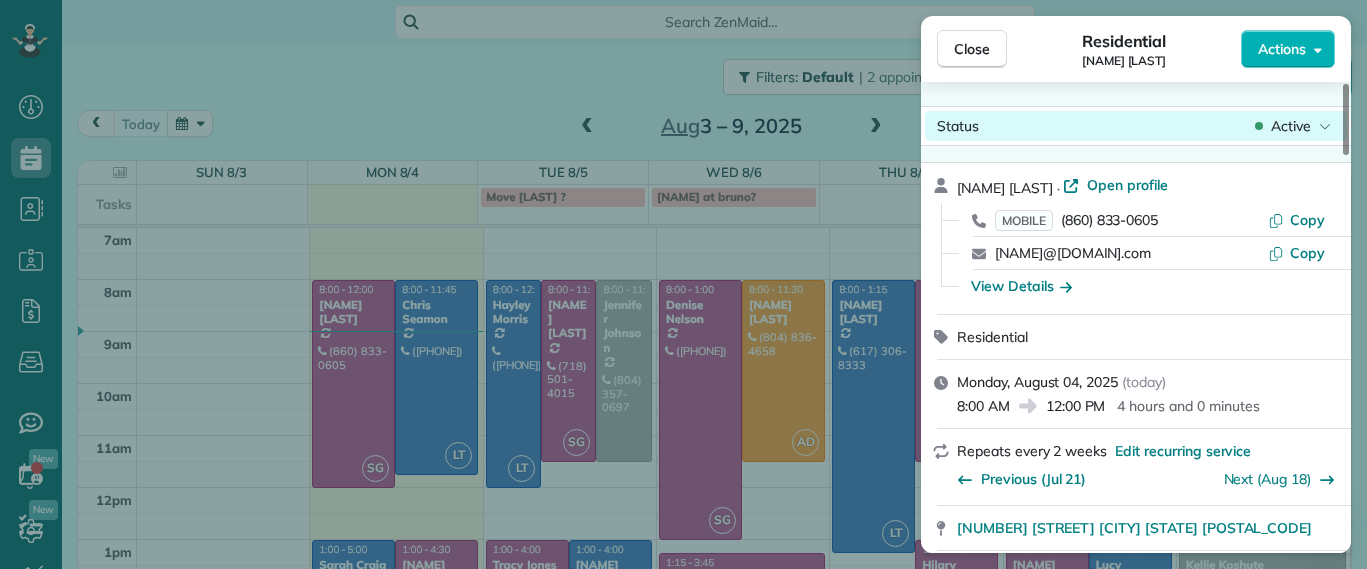 click on "Close Residential Jessica Pizano Actions Status Active Jessica Pizano · Open profile MOBILE (860) 833-0605 Copy jessicapizano@comcast.net Copy View Details Residential Monday, August 04, 2025 ( today ) 8:00 AM 12:00 PM 4 hours and 0 minutes Repeats every 2 weeks Edit recurring service Previous (Jul 21) Next (Aug 18) 7867 Hampton Forest Lane Chesterfield VA 23832 Service was not rated yet Setup ratings Cleaners Time in and out Assign Invite Cleaners Sophie   Gibbs 8:00 AM 12:00 PM Checklist Try Now Keep this appointment up to your standards. Stay on top of every detail, keep your cleaners organised, and your client happy. Assign a checklist Watch a 5 min demo Billing Billing actions Service Service Price (1x $220.00) $220.00 Add an item Overcharge $0.00 Discount $0.00 Coupon discount - Primary tax - Secondary tax - Total appointment price $220.00 Tips collected $0.00 Unpaid Mark as paid Total including tip $220.00 Get paid online in no-time! Send an invoice and reward your cleaners with tips Man Hours 4 Hours" at bounding box center [683, 0] 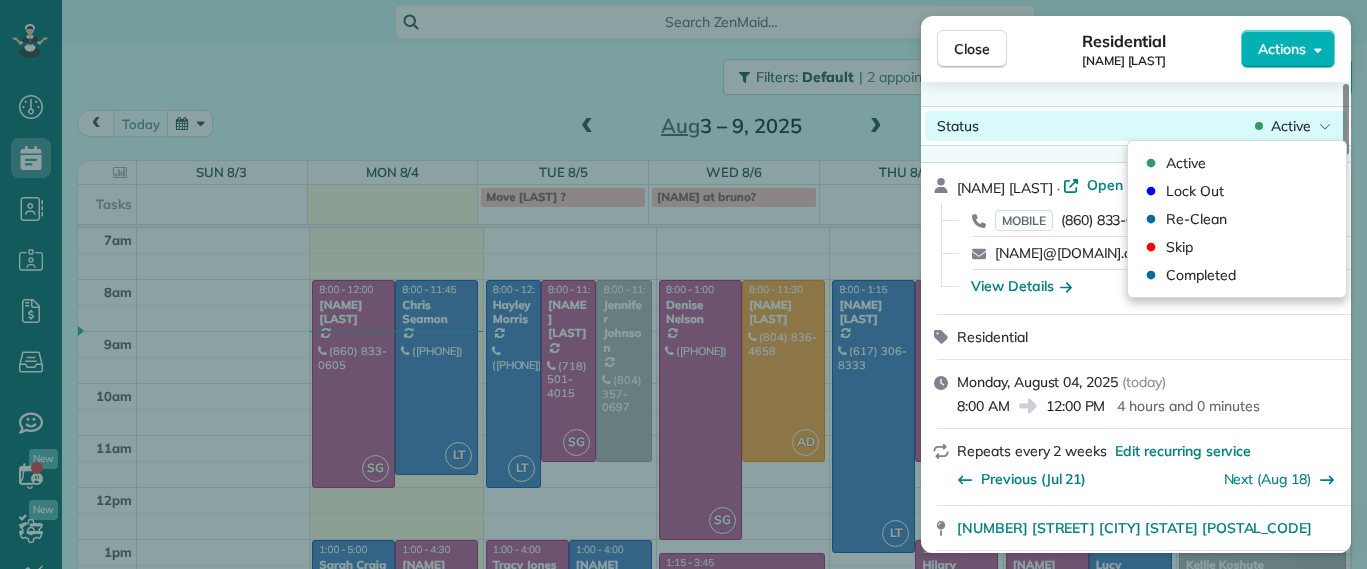 click on "Active" at bounding box center [1291, 126] 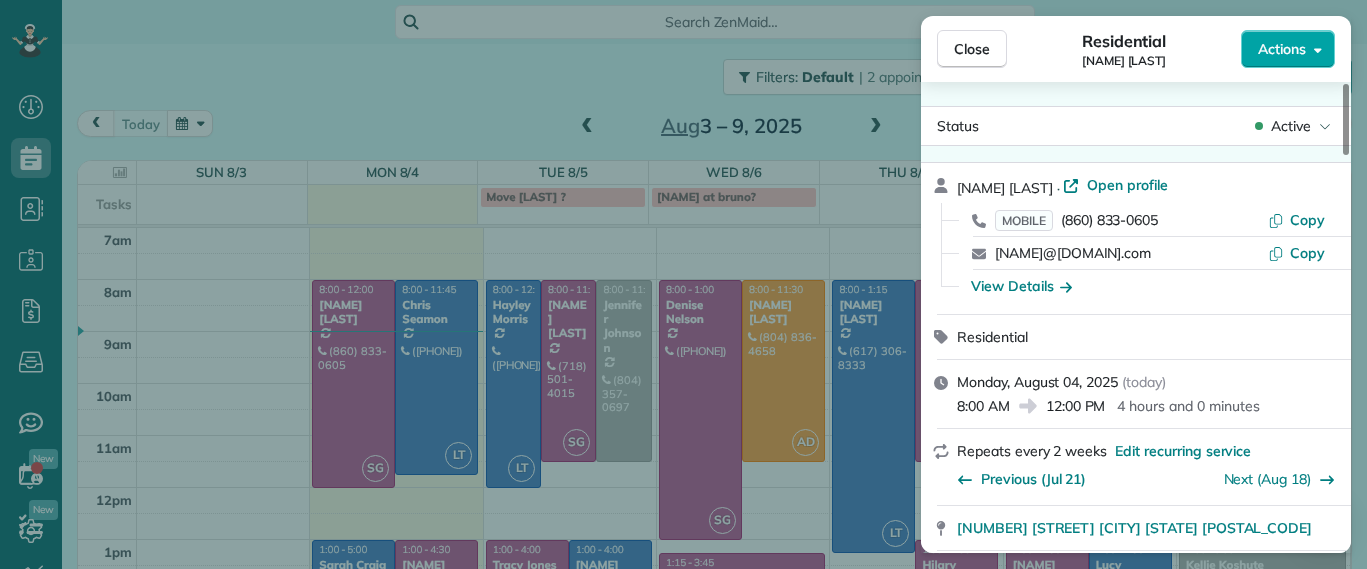 click on "Actions" at bounding box center (1282, 49) 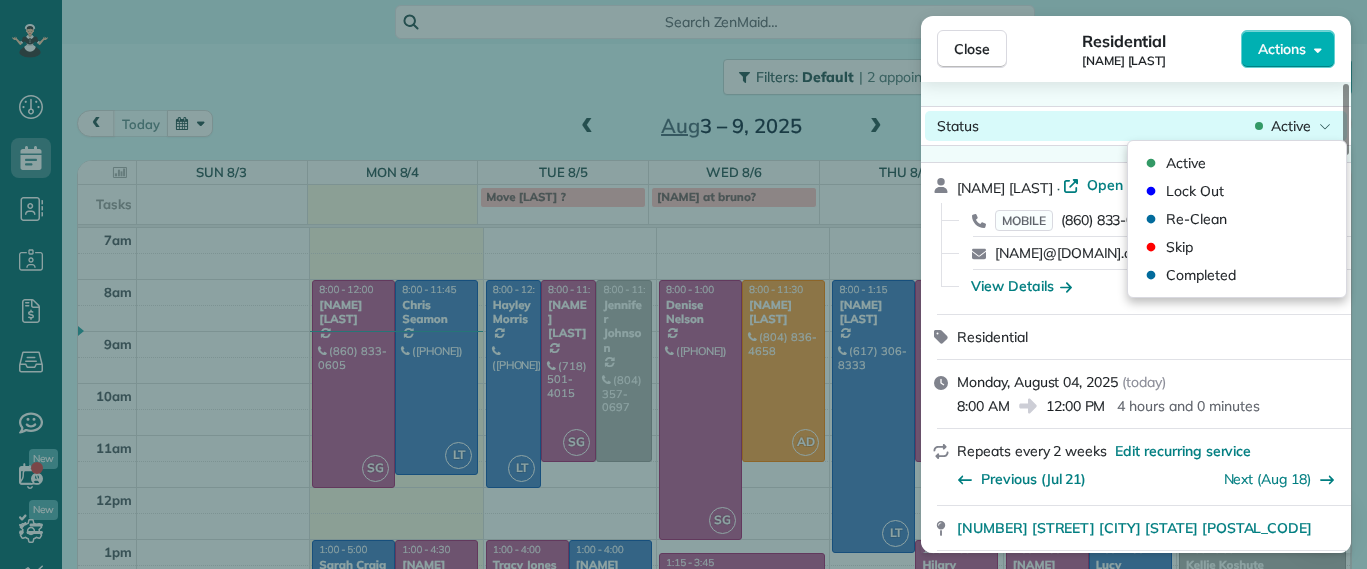 click on "Status Active Jessica Pizano · Open profile MOBILE (860) 833-0605 Copy jessicapizano@comcast.net Copy View Details Residential Monday, August 04, 2025 ( today ) 8:00 AM 12:00 PM 4 hours and 0 minutes Repeats every 2 weeks Edit recurring service Previous (Jul 21) Next (Aug 18) 7867 Hampton Forest Lane Chesterfield VA 23832 Service was not rated yet Setup ratings Cleaners Time in and out Assign Invite Cleaners Sophie   Gibbs 8:00 AM 12:00 PM Checklist Try Now Keep this appointment up to your standards. Stay on top of every detail, keep your cleaners organised, and your client happy. Assign a checklist Watch a 5 min demo Billing Billing actions Service Service Price (1x $220.00) $220.00 Add an item Overcharge $0.00 Discount $0.00 Coupon discount - Primary tax - Secondary tax - Total appointment price $220.00 Tips collected $0.00 Unpaid Mark as paid Total including tip $220.00 Get paid online in no-time! Send an invoice and reward your cleaners with tips Charge customer credit card Appointment custom fields - 3" at bounding box center (1136, 1642) 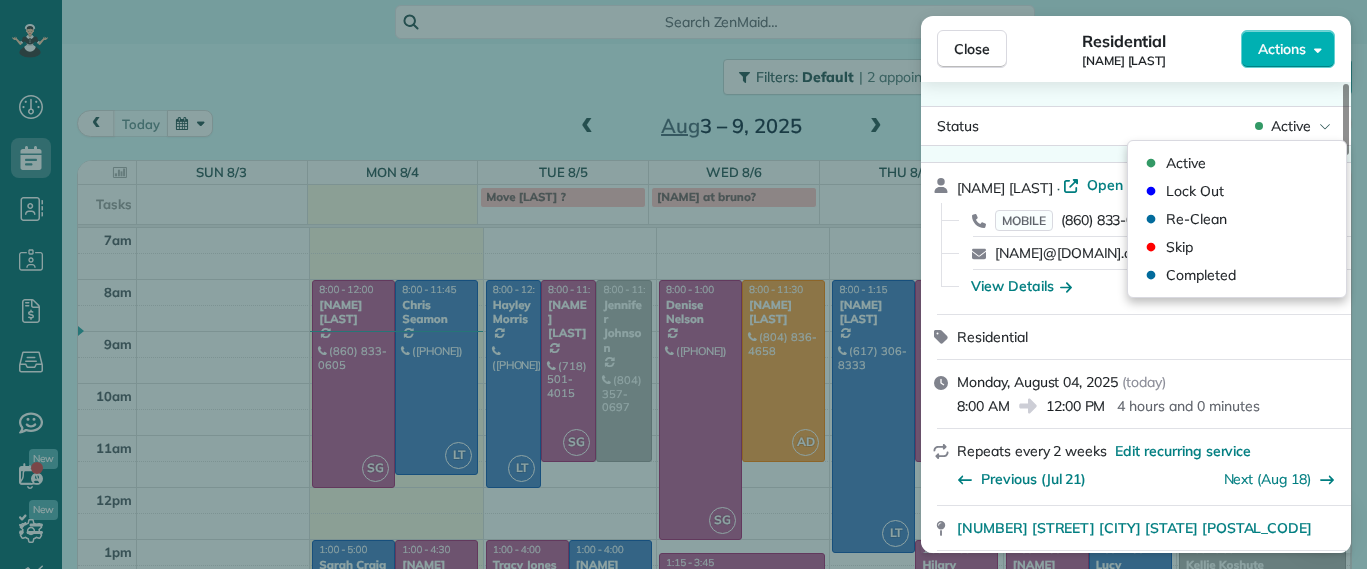 click on "Status Active Jessica Pizano · Open profile MOBILE (860) 833-0605 Copy jessicapizano@comcast.net Copy View Details Residential Monday, August 04, 2025 ( today ) 8:00 AM 12:00 PM 4 hours and 0 minutes Repeats every 2 weeks Edit recurring service Previous (Jul 21) Next (Aug 18) 7867 Hampton Forest Lane Chesterfield VA 23832 Service was not rated yet Setup ratings Cleaners Time in and out Assign Invite Cleaners Sophie   Gibbs 8:00 AM 12:00 PM Checklist Try Now Keep this appointment up to your standards. Stay on top of every detail, keep your cleaners organised, and your client happy. Assign a checklist Watch a 5 min demo Billing Billing actions Service Service Price (1x $220.00) $220.00 Add an item Overcharge $0.00 Discount $0.00 Coupon discount - Primary tax - Secondary tax - Total appointment price $220.00 Tips collected $0.00 Unpaid Mark as paid Total including tip $220.00 Get paid online in no-time! Send an invoice and reward your cleaners with tips Charge customer credit card Appointment custom fields - 3" at bounding box center (1136, 317) 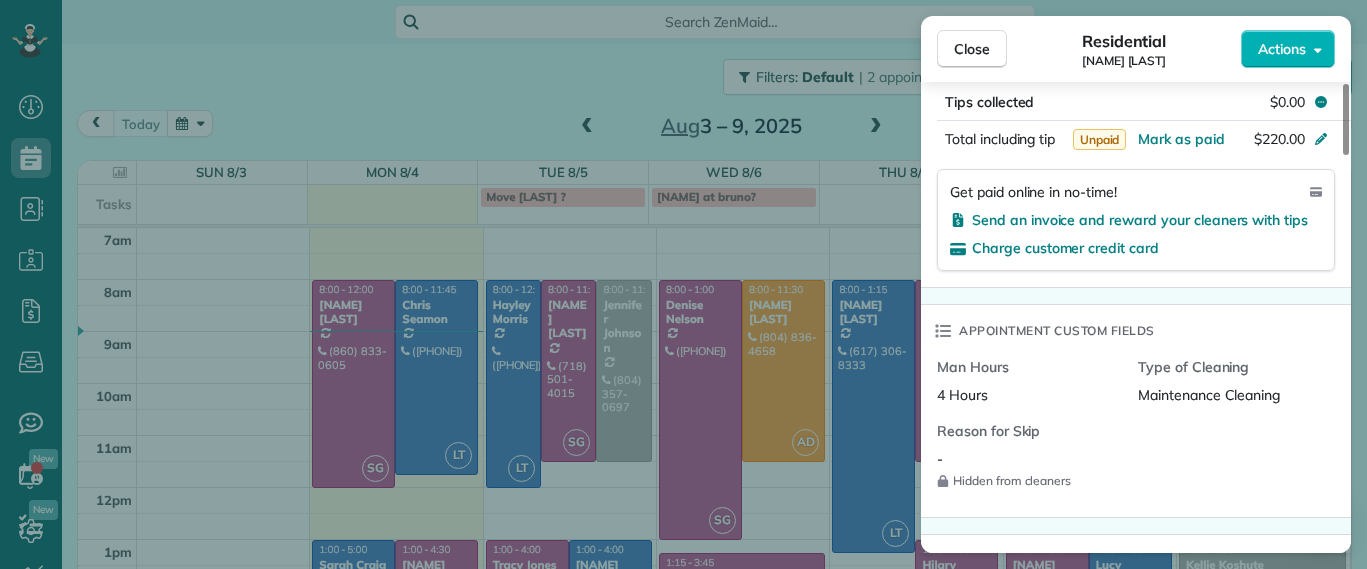 scroll, scrollTop: 1250, scrollLeft: 0, axis: vertical 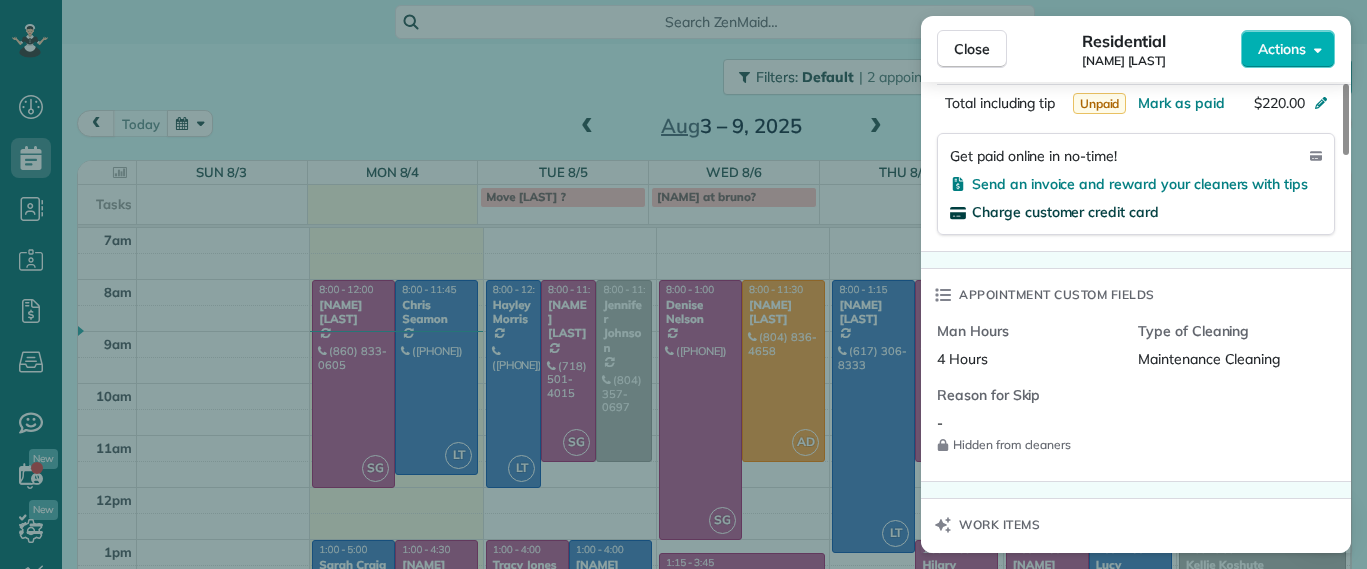 click on "Charge customer credit card" at bounding box center [1065, 212] 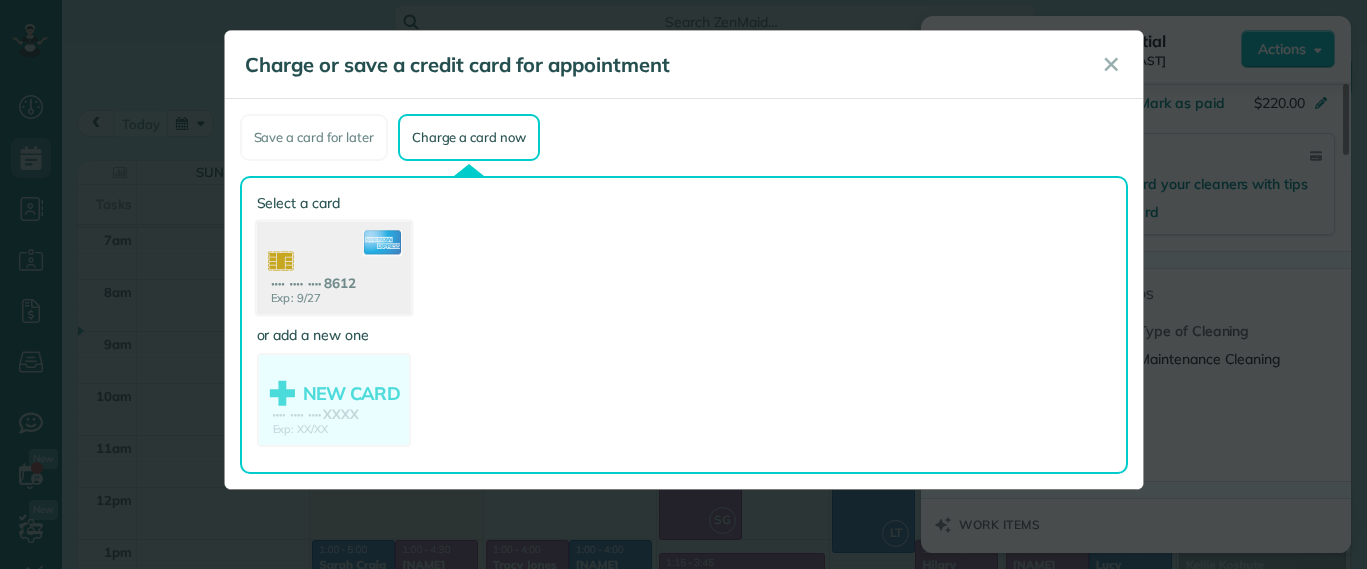 click 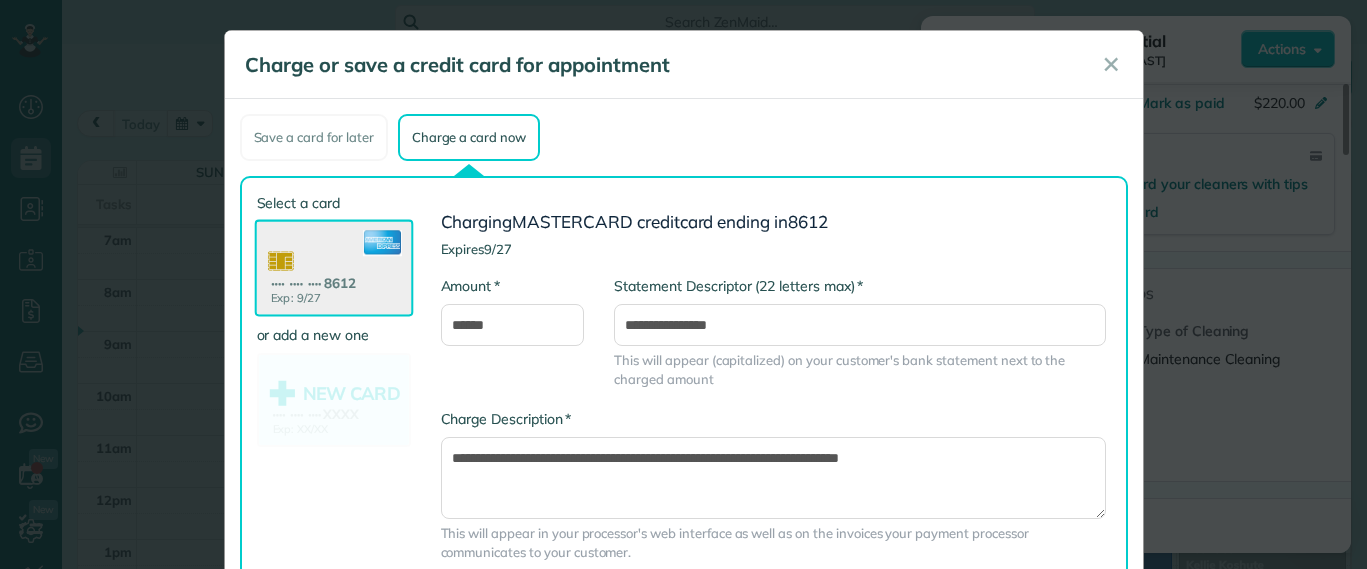 scroll, scrollTop: 120, scrollLeft: 0, axis: vertical 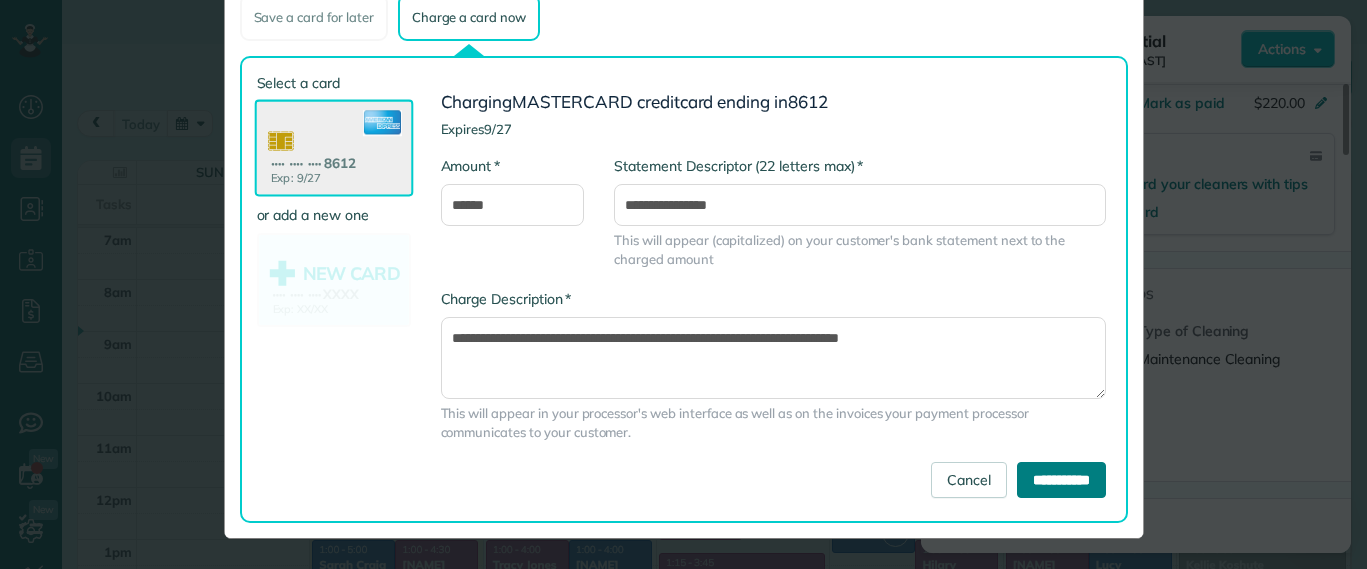 click on "**********" at bounding box center (1061, 480) 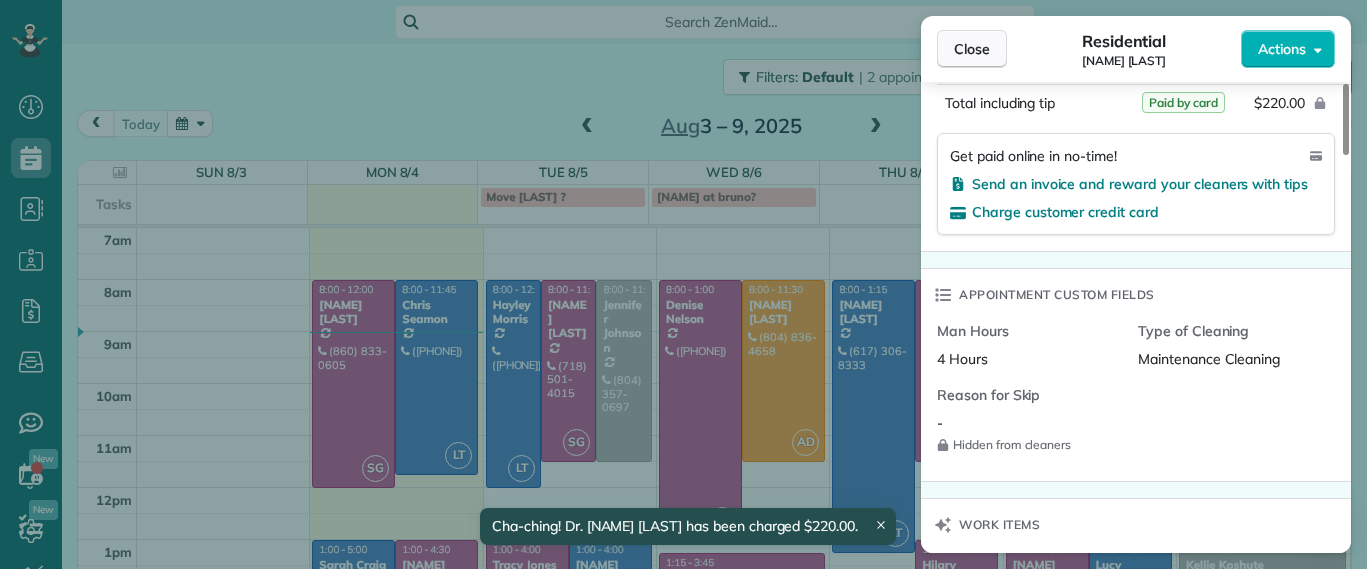 click on "Close" at bounding box center (972, 49) 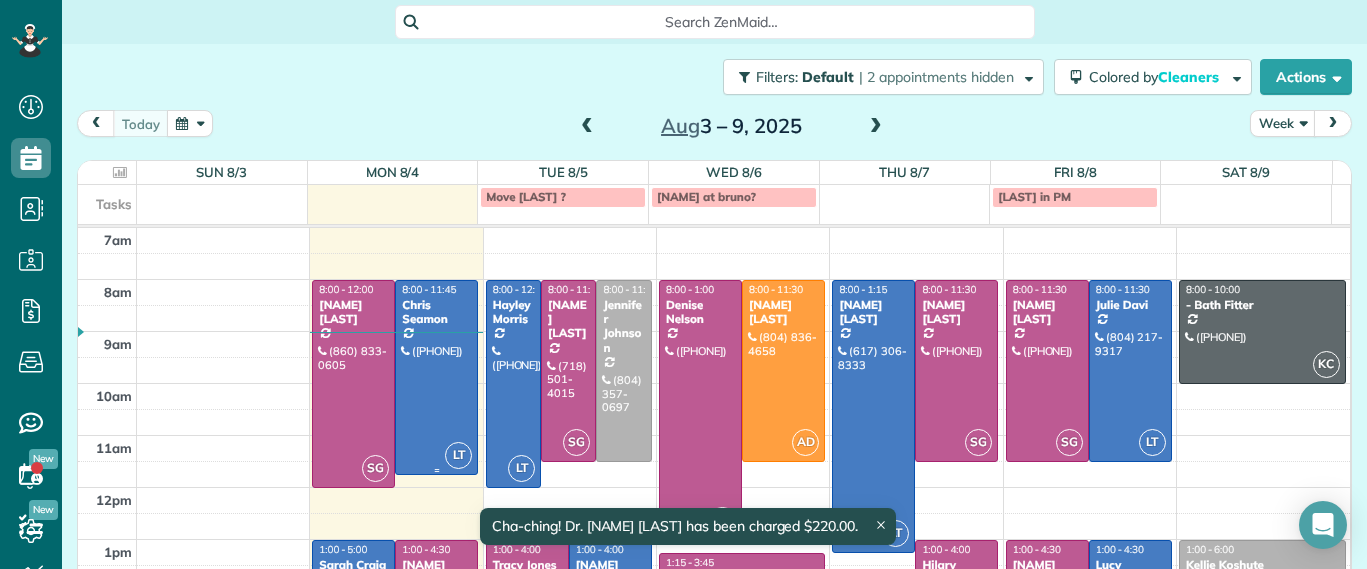 click at bounding box center [436, 377] 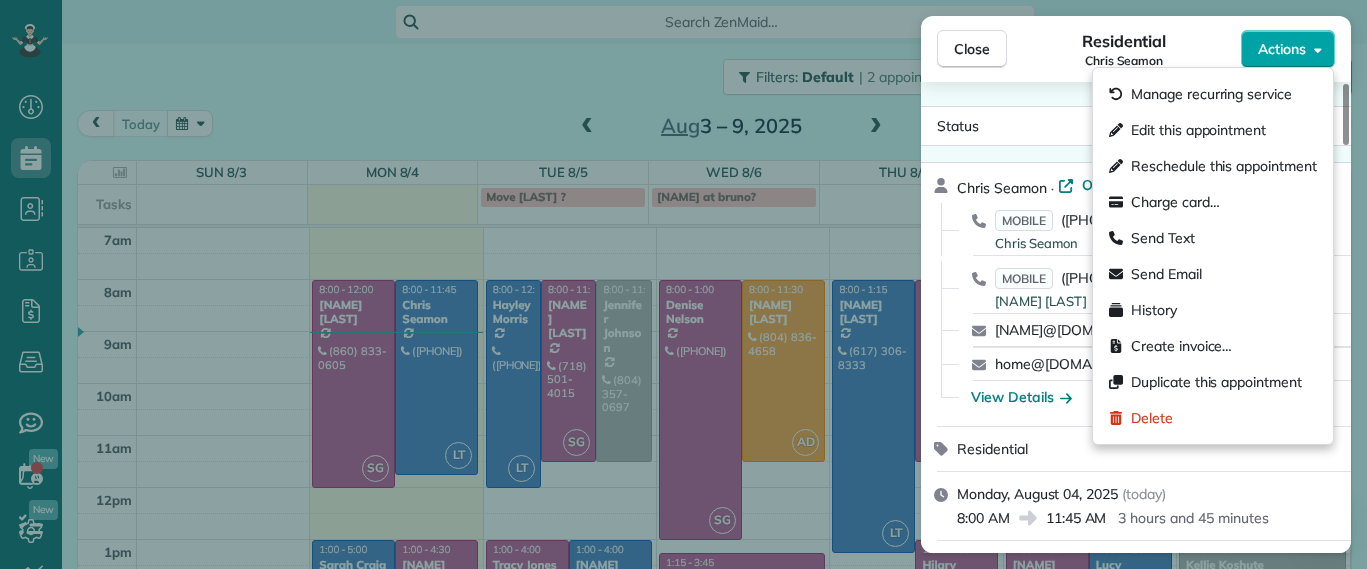 click on "Actions" at bounding box center (1282, 49) 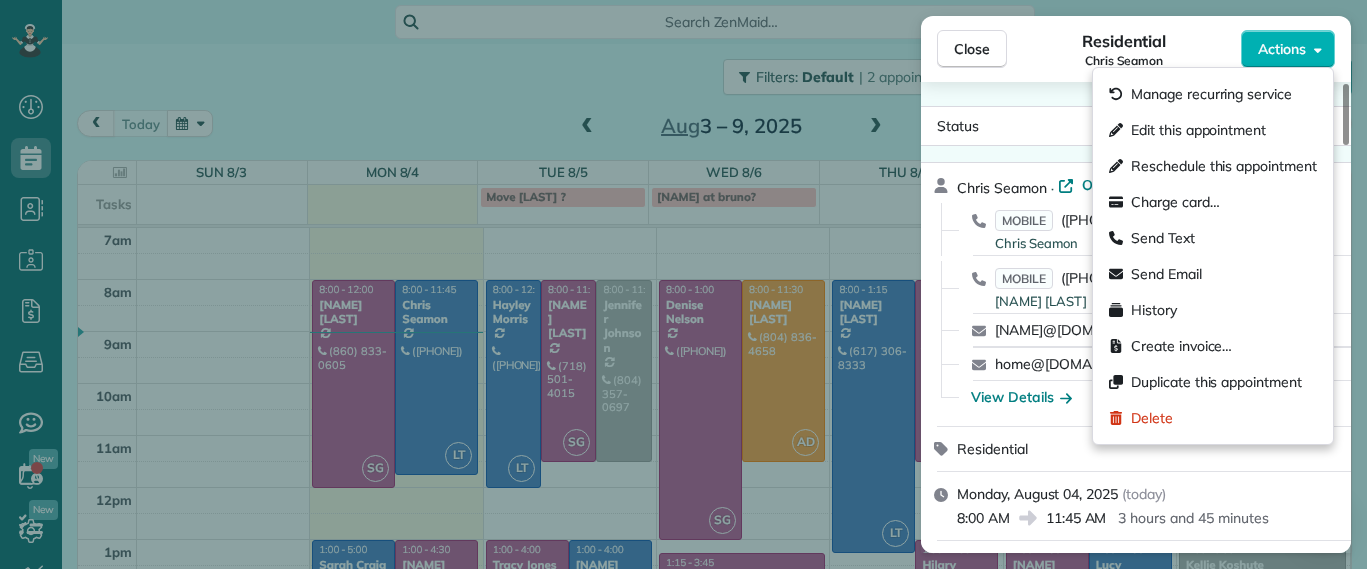 click on "Close Residential Chris Seamon Actions Status Active Chris Seamon · Open profile MOBILE (804) 349-4891 Chris Seamon Copy MOBILE (561) 596-1335 Regan Spurlock Copy regan.spurlock@gmail.com Copy home@28solutions.com Copy View Details Residential Monday, August 04, 2025 ( today ) 8:00 AM 11:45 AM 3 hours and 45 minutes Repeats every 2 weeks Edit recurring service Previous (Jul 21) Next (Aug 18) 2329 Farrand Drive Henrico VA 23231 Service was not rated yet Setup ratings Cleaners Time in and out Assign Invite Cleaners Laura   Thaller 8:00 AM 11:45 AM Checklist Try Now Keep this appointment up to your standards. Stay on top of every detail, keep your cleaners organised, and your client happy. Assign a checklist Watch a 5 min demo Billing Billing actions Service Service Price (1x $192.00) $192.00 Add an item Overcharge $0.00 Discount $0.00 Coupon discount - Primary tax - Secondary tax - Total appointment price $192.00 Tips collected $0.00 Unpaid Mark as paid Total including tip $192.00 Get paid online in no-time! -" at bounding box center [683, 284] 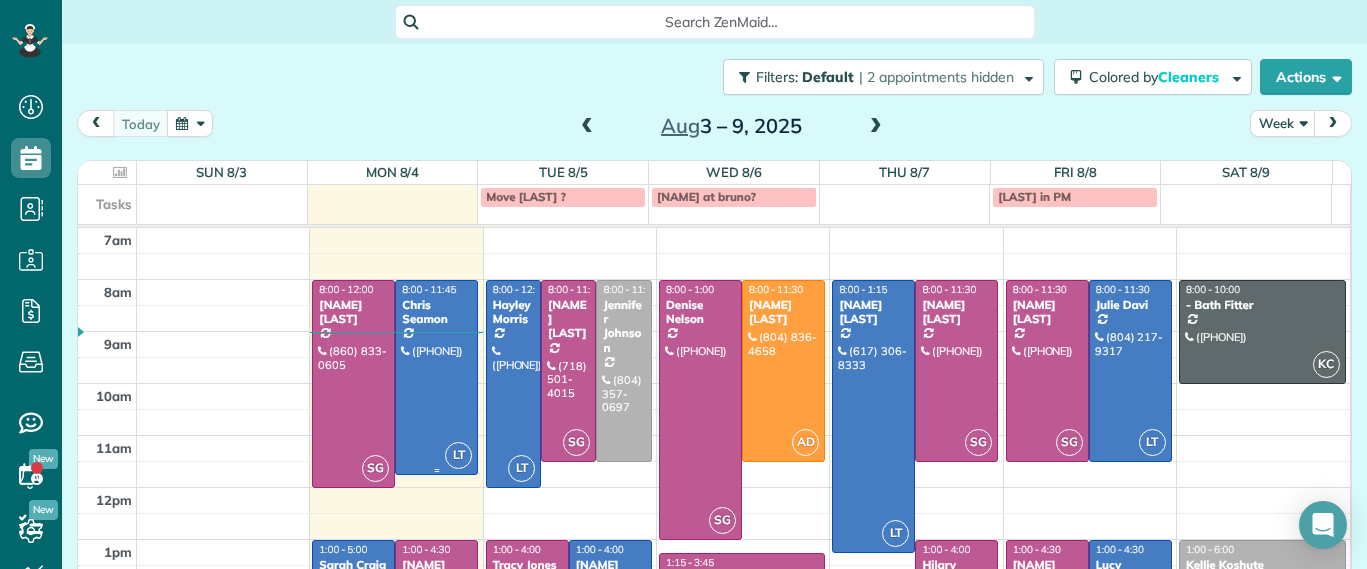 click at bounding box center [436, 377] 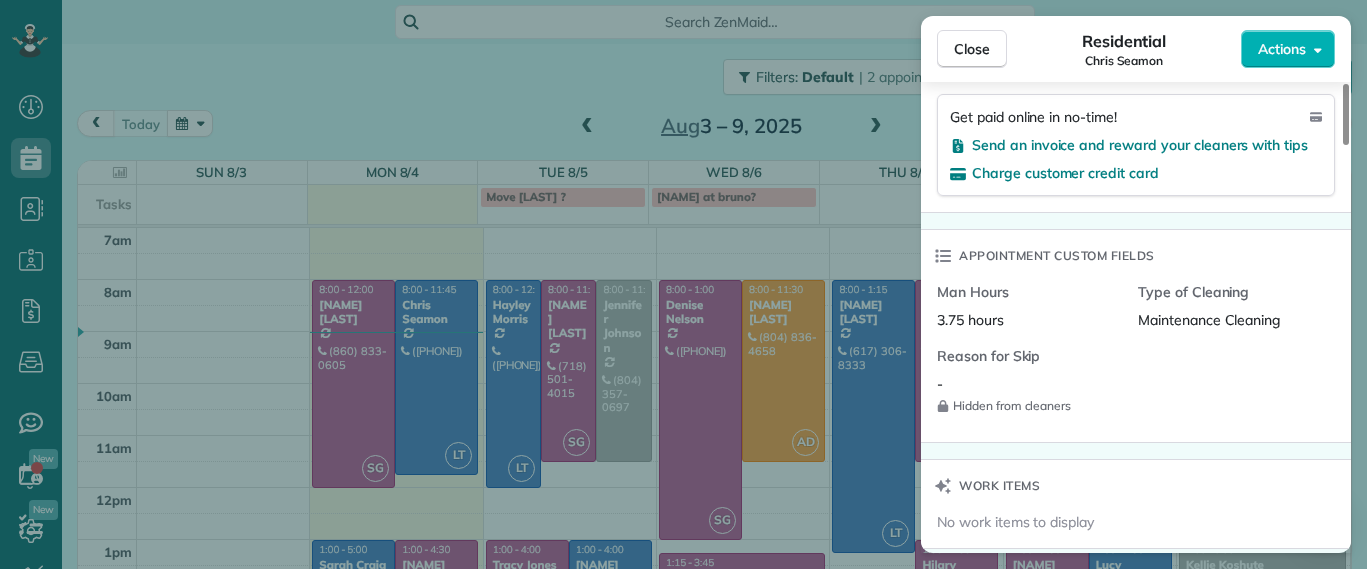 scroll, scrollTop: 1252, scrollLeft: 0, axis: vertical 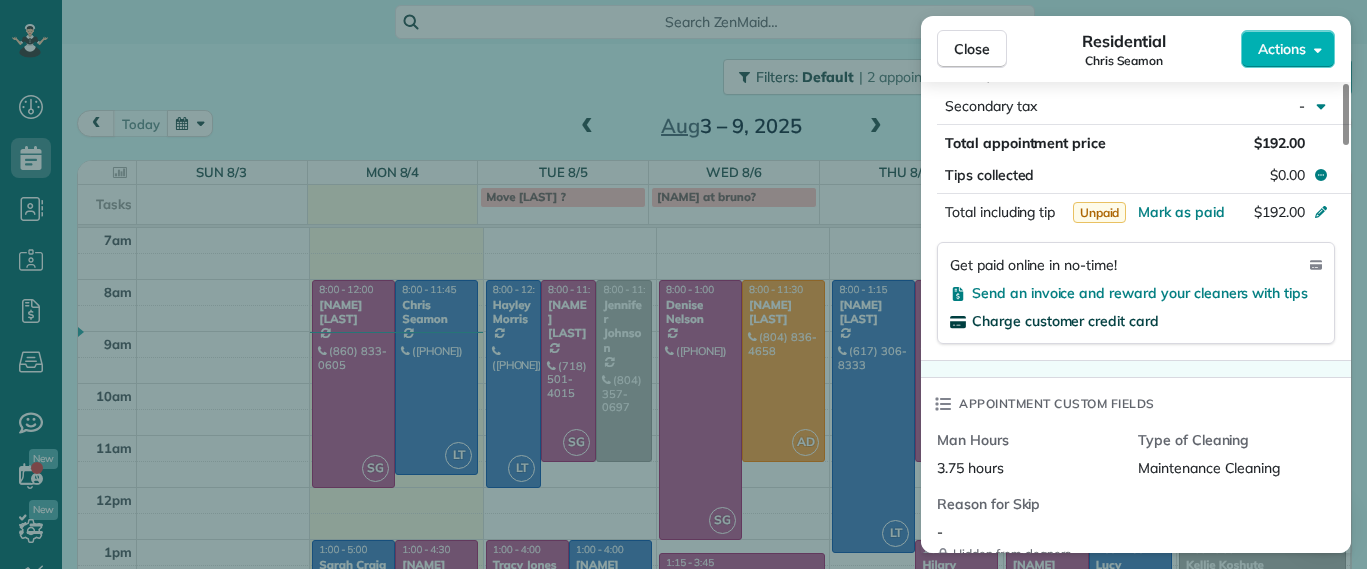 click on "Charge customer credit card" at bounding box center (1065, 321) 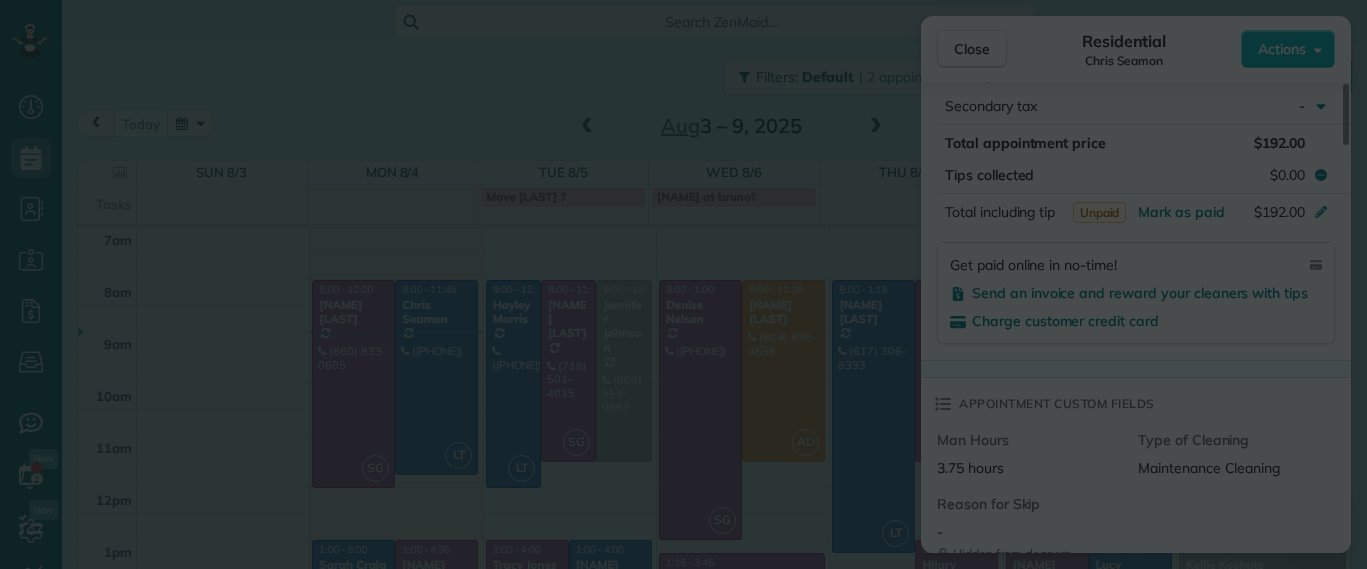 scroll, scrollTop: 0, scrollLeft: 0, axis: both 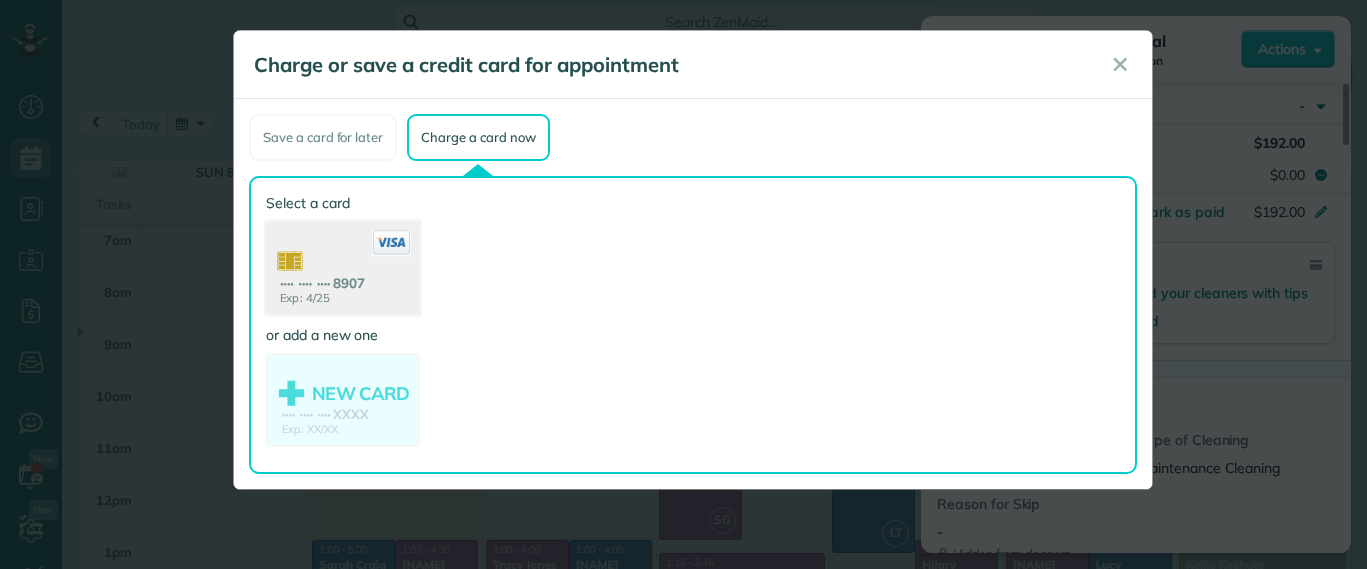 click 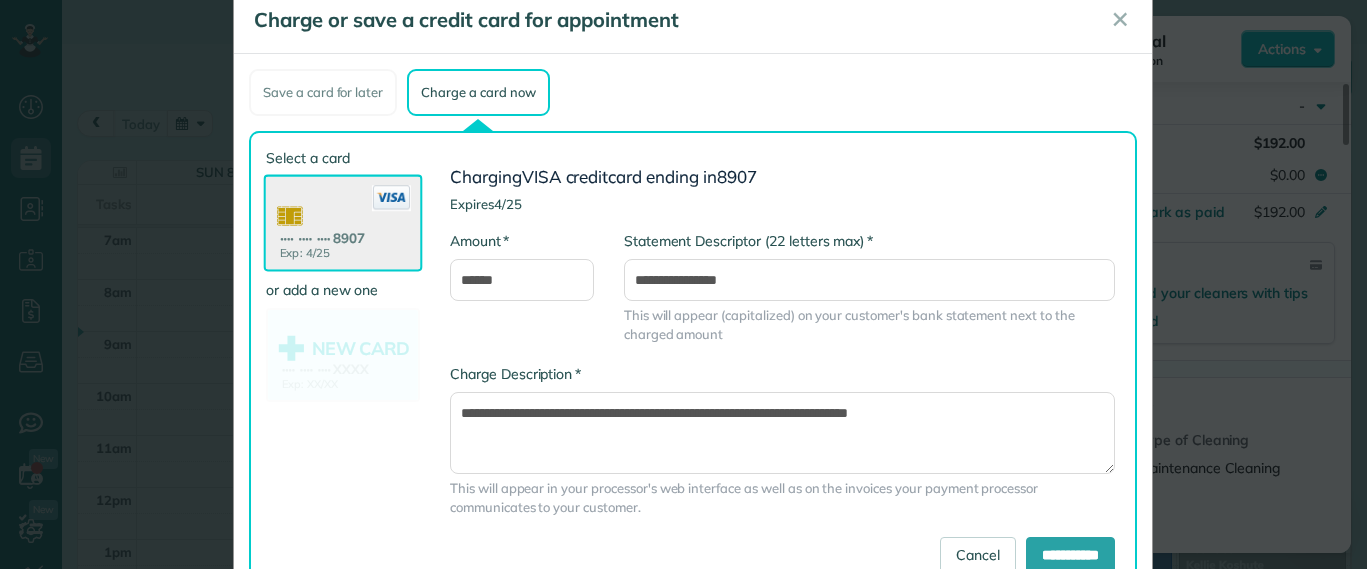 scroll, scrollTop: 120, scrollLeft: 0, axis: vertical 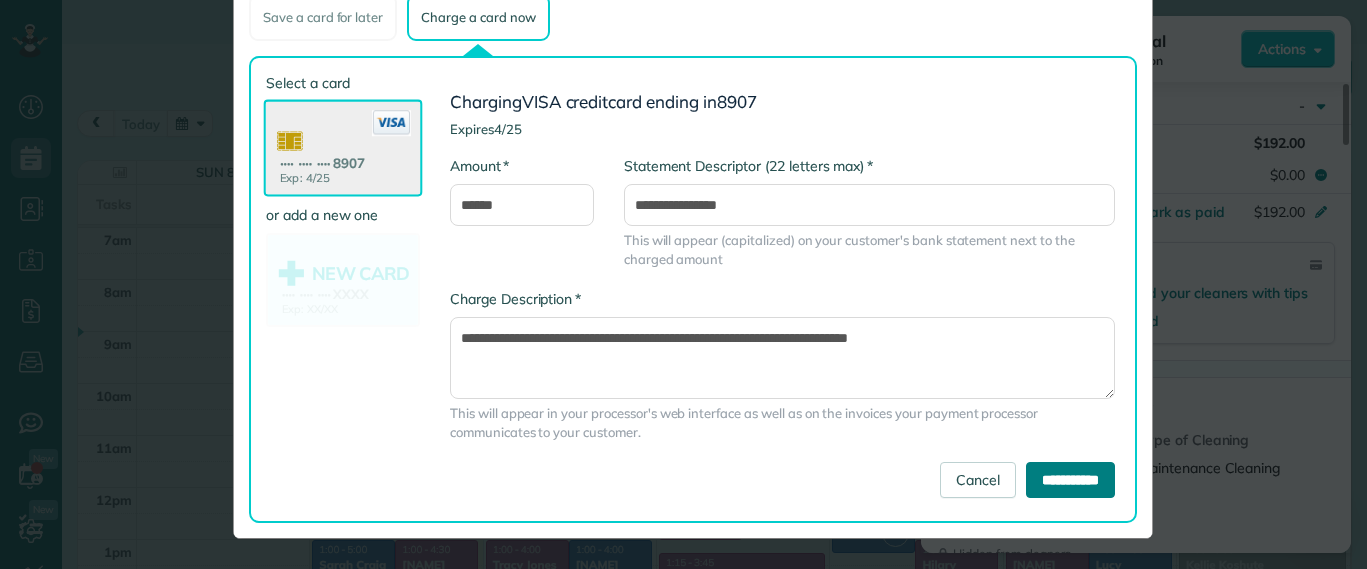 click on "**********" at bounding box center (1070, 480) 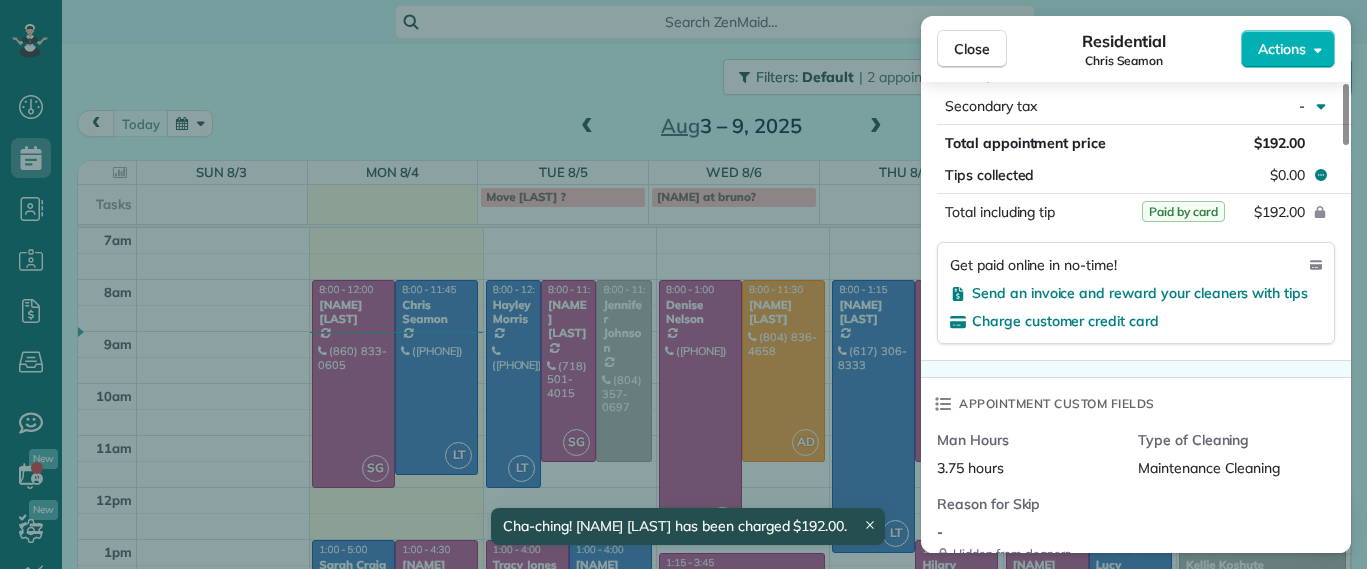 scroll, scrollTop: 1230, scrollLeft: 0, axis: vertical 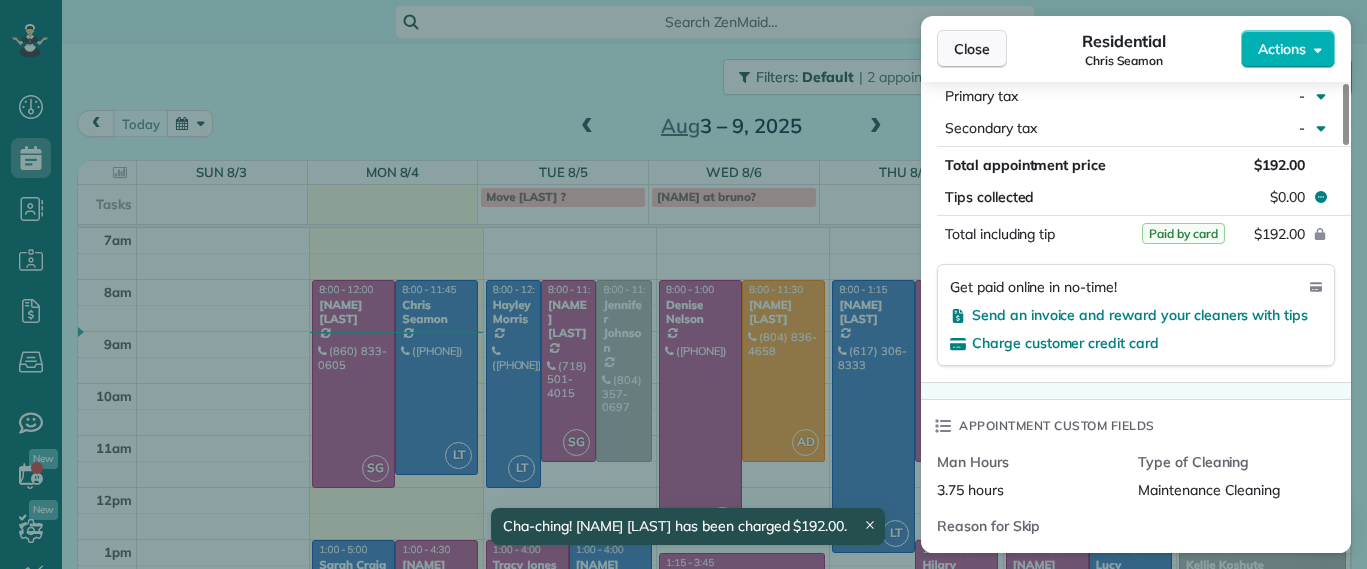 click on "Close" at bounding box center [972, 49] 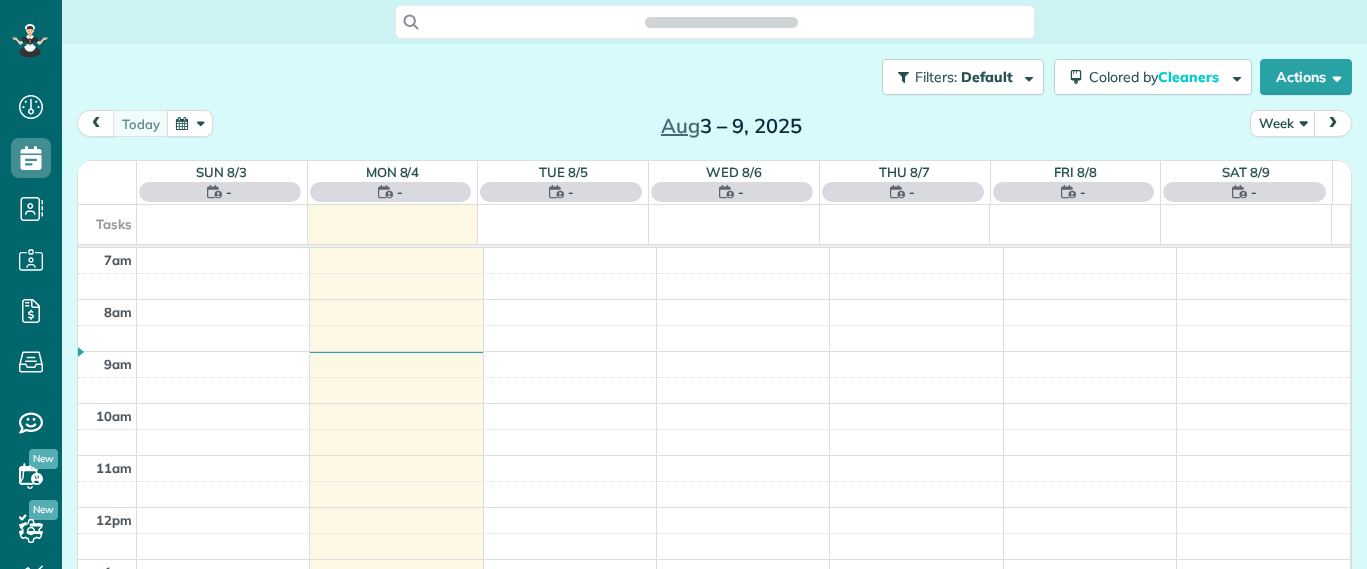 scroll, scrollTop: 0, scrollLeft: 0, axis: both 